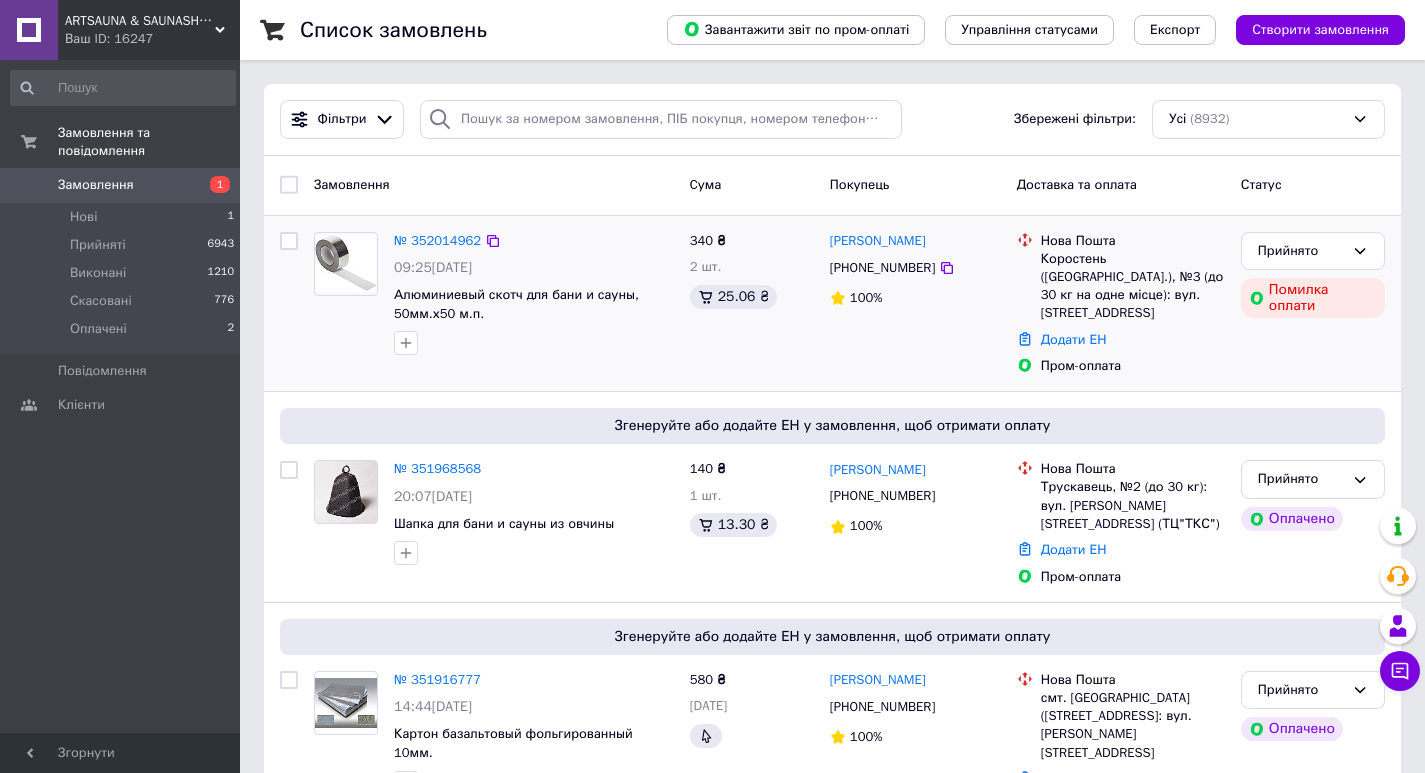 scroll, scrollTop: 0, scrollLeft: 0, axis: both 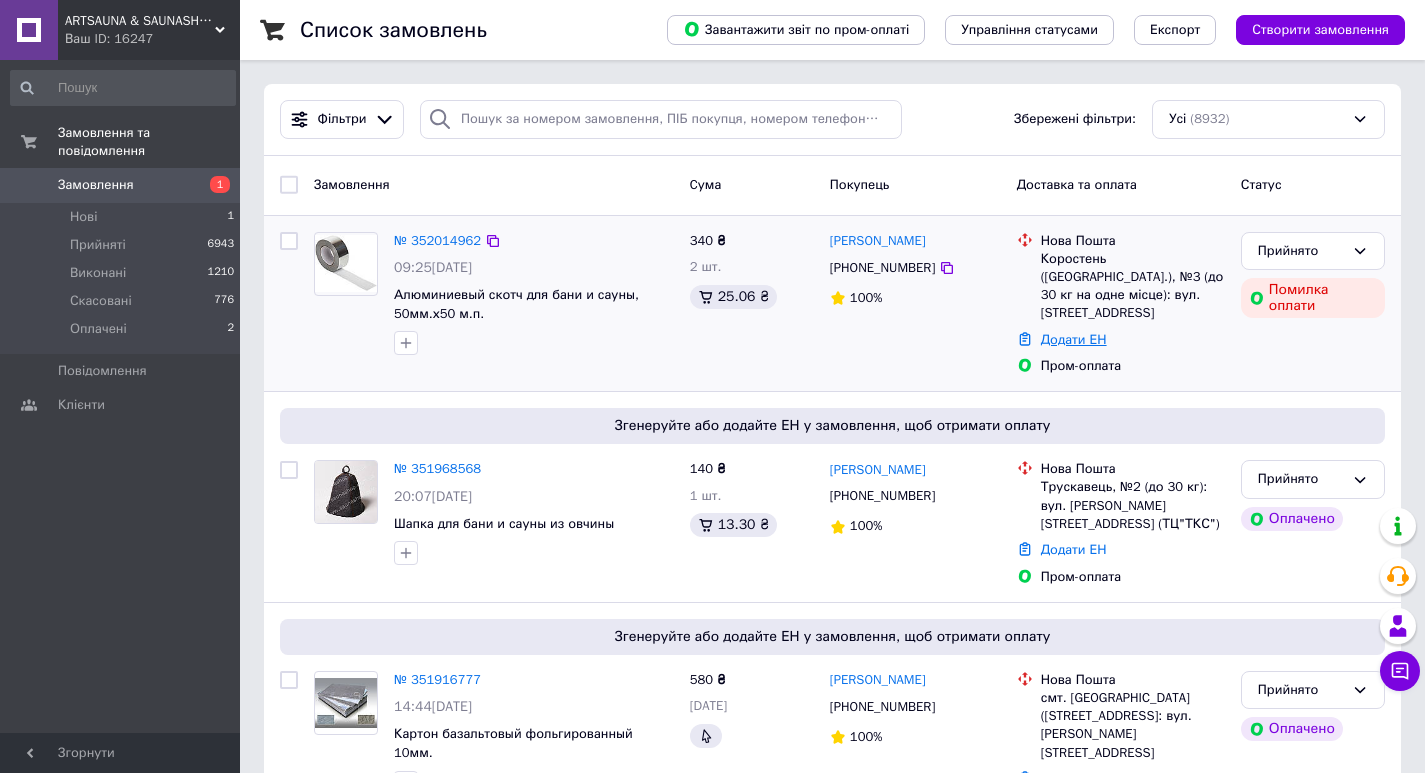 click on "Додати ЕН" at bounding box center [1074, 339] 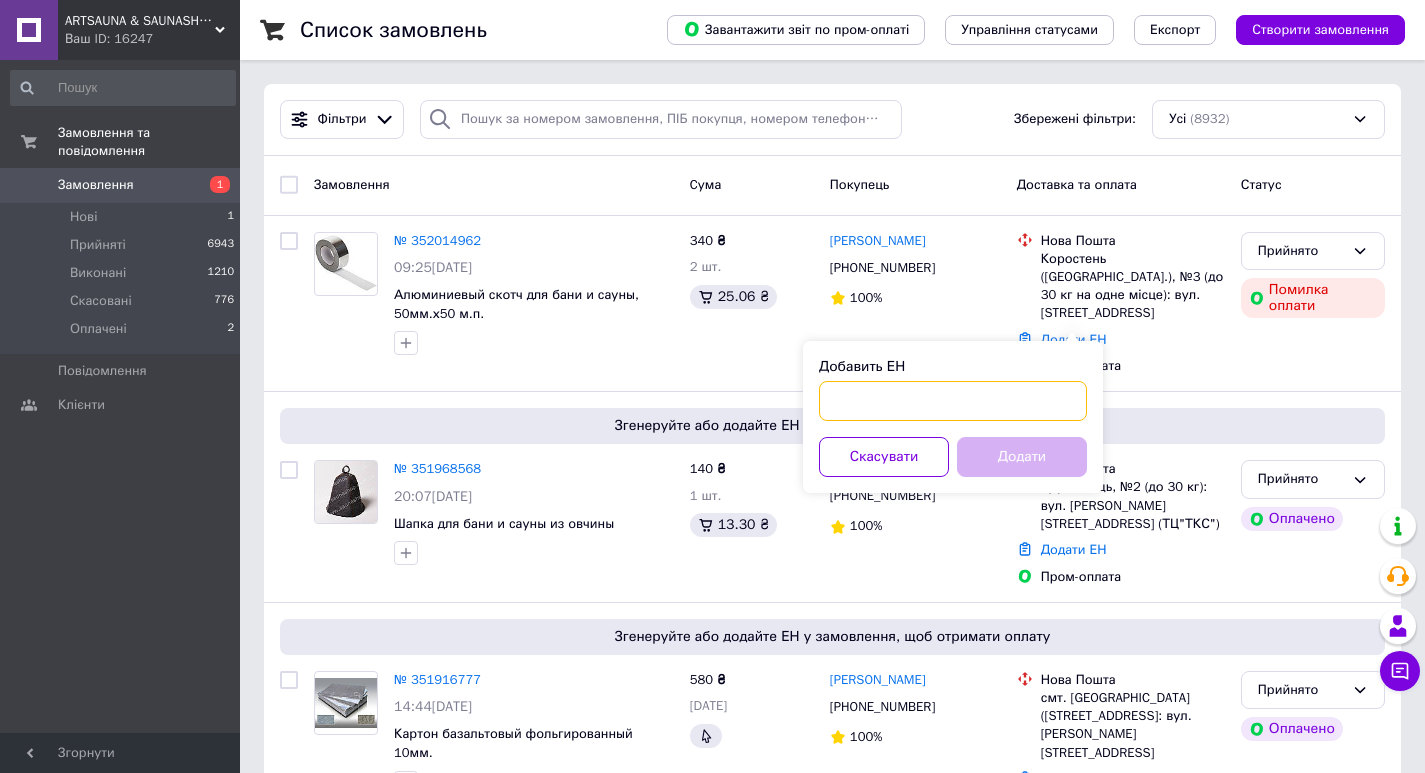 click on "Добавить ЕН" at bounding box center (953, 401) 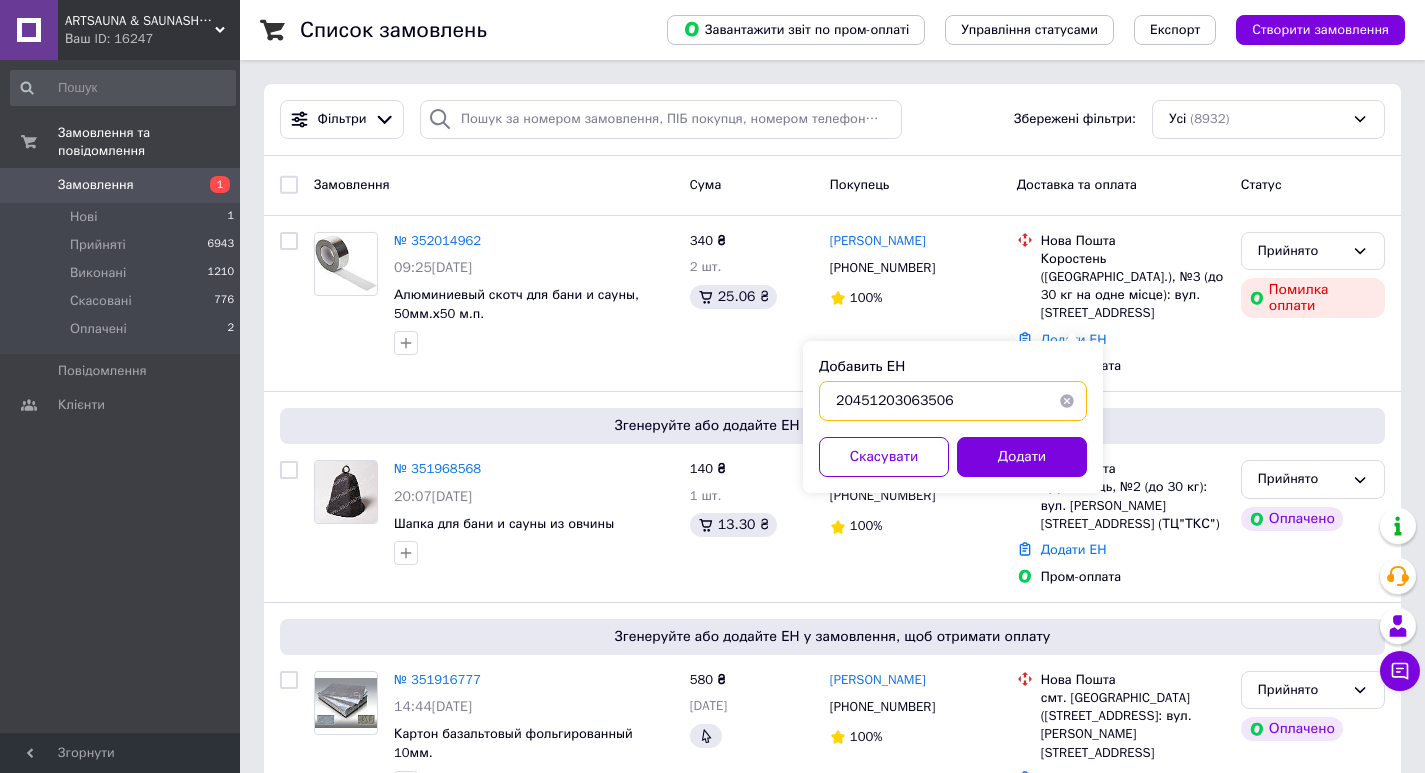 type on "20451203063506" 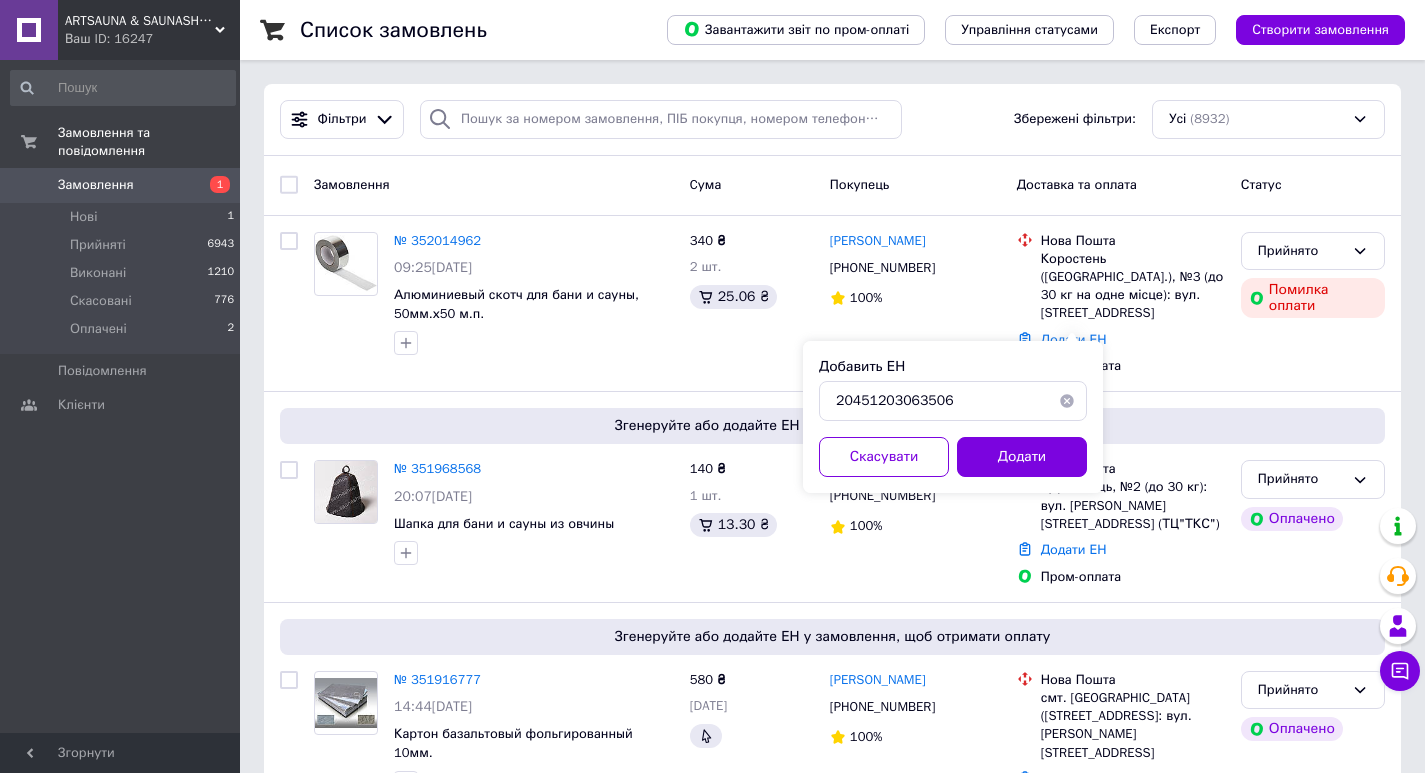 click on "Добавить ЕН 20451203063506 Скасувати Додати" at bounding box center [953, 417] 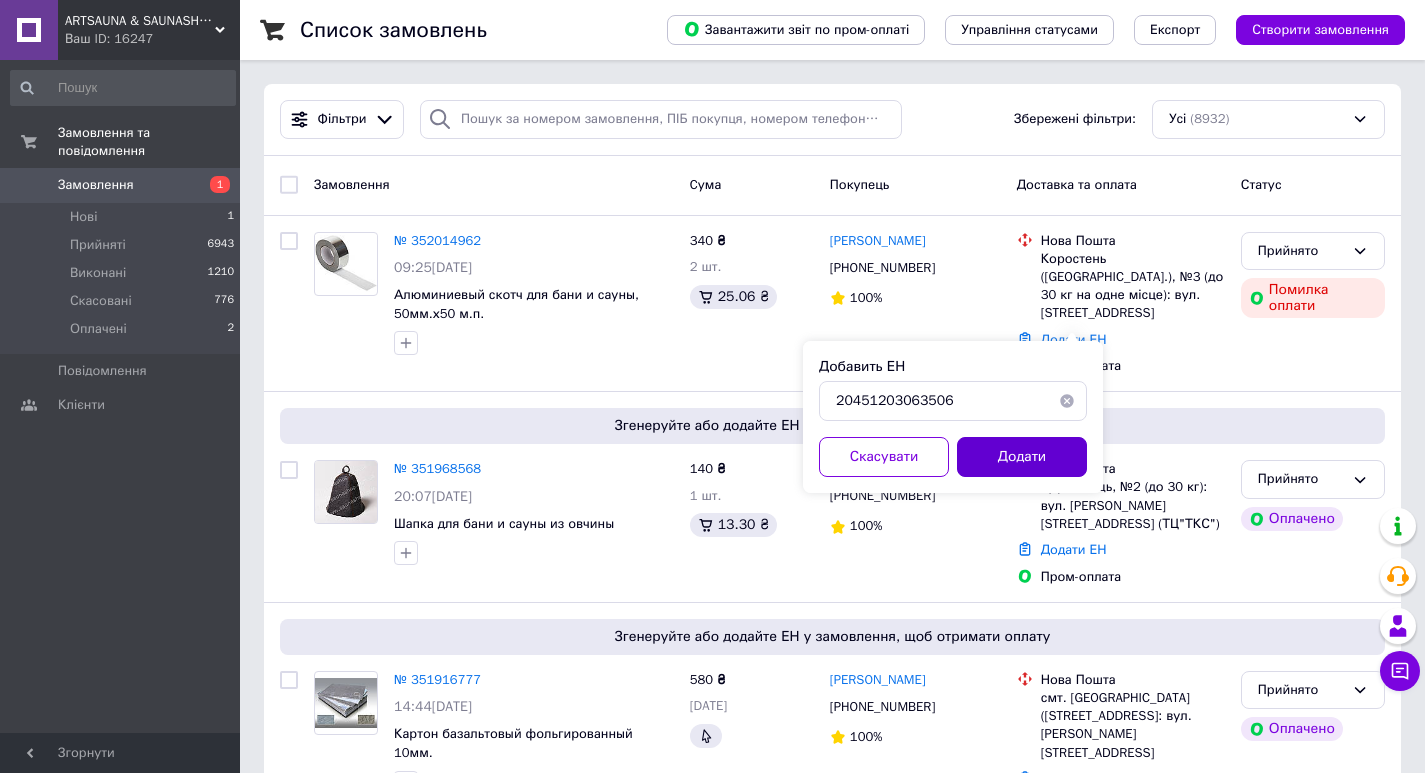 click on "Додати" at bounding box center (1022, 457) 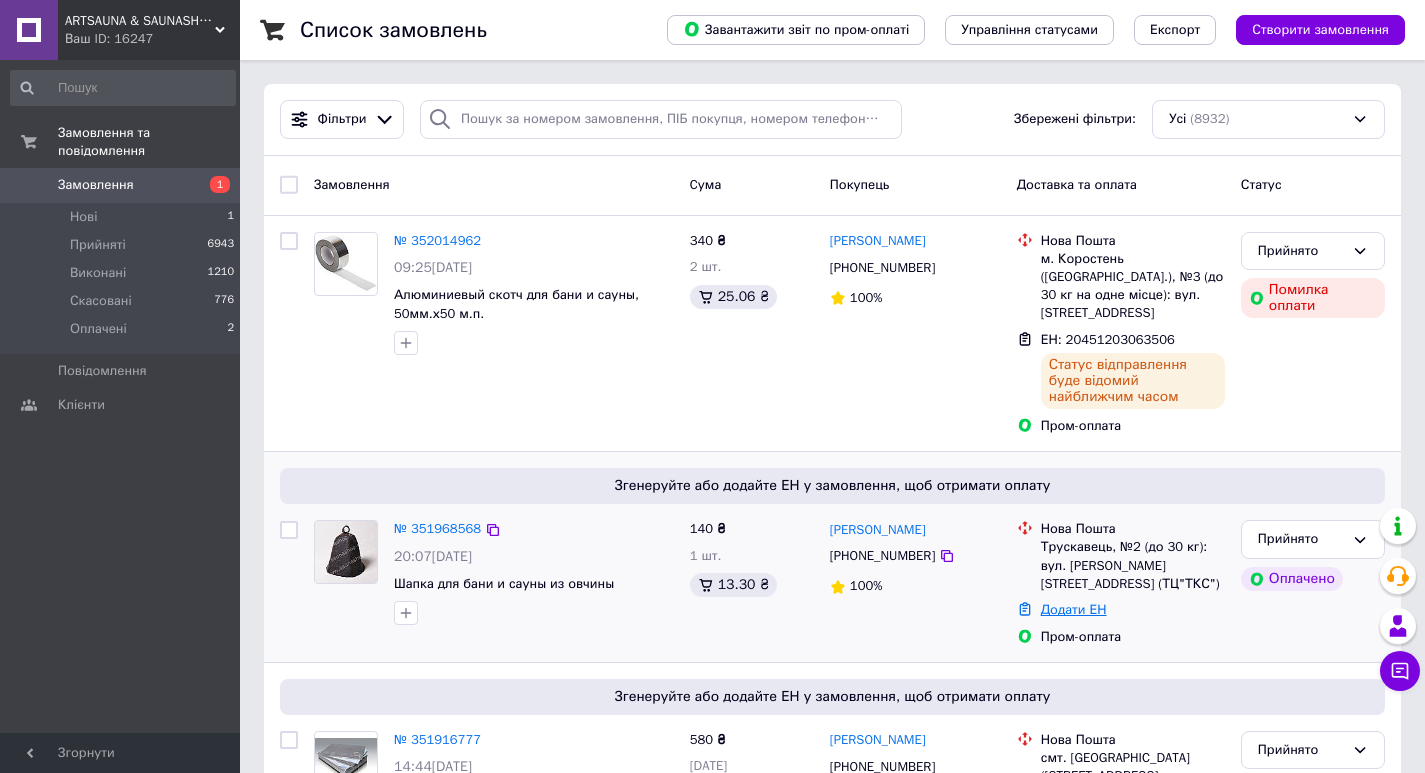 click on "Додати ЕН" at bounding box center (1074, 609) 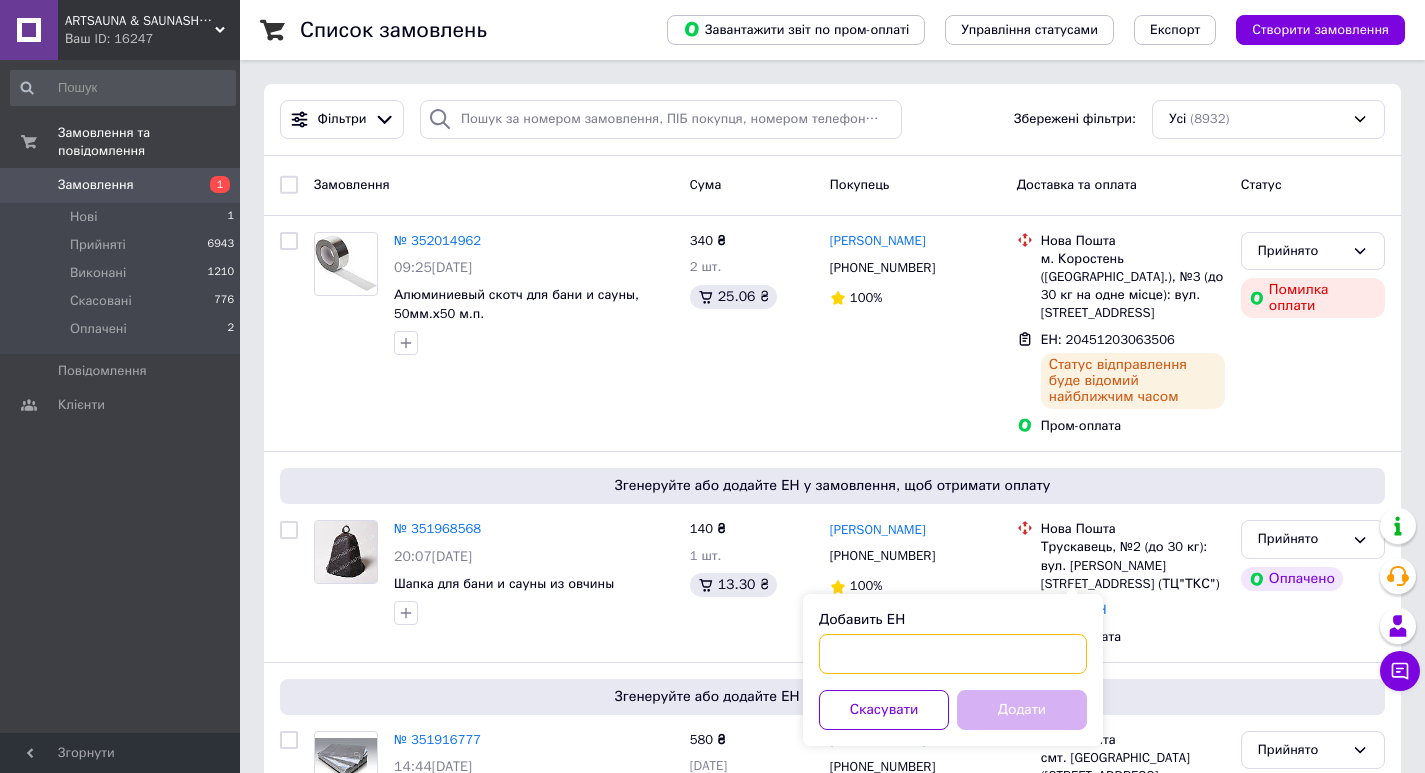 click on "Добавить ЕН" at bounding box center [953, 654] 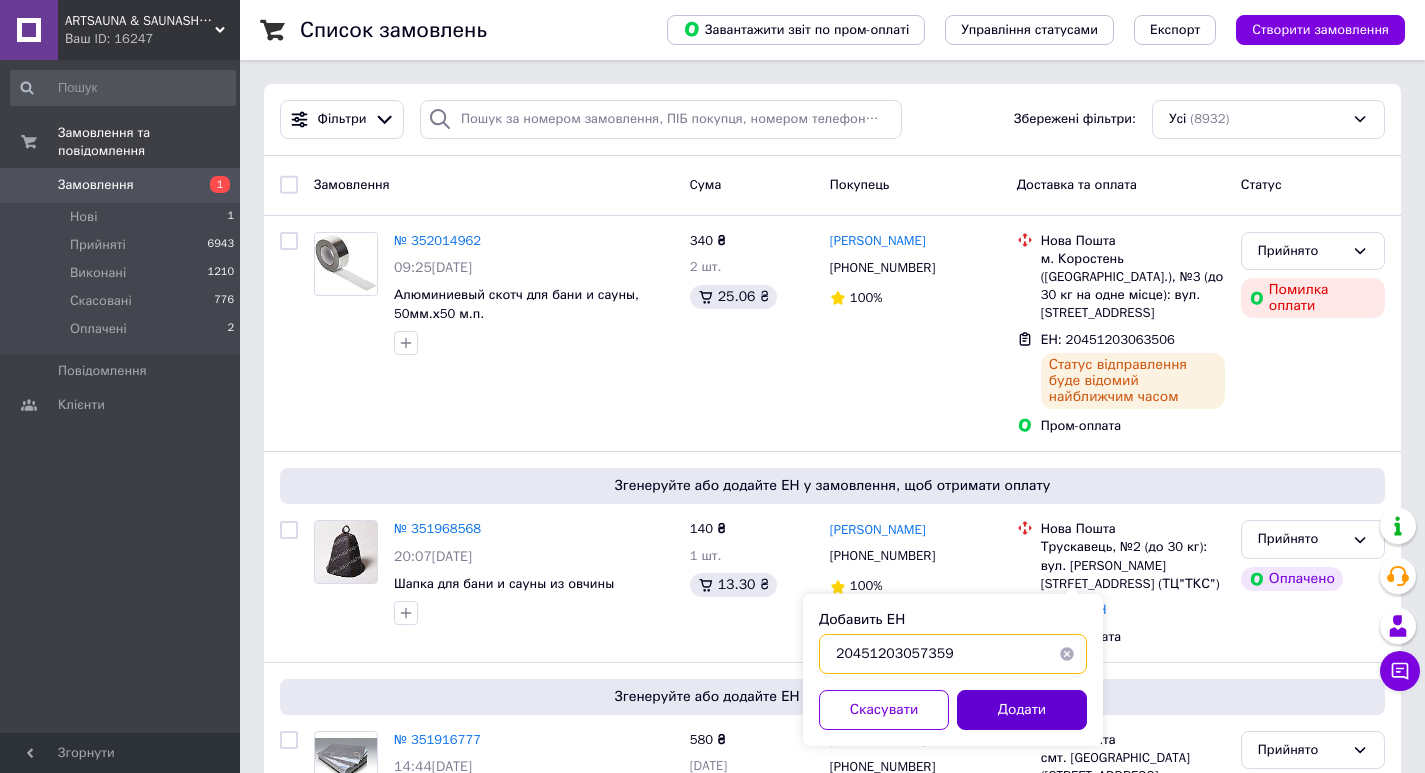 type on "20451203057359" 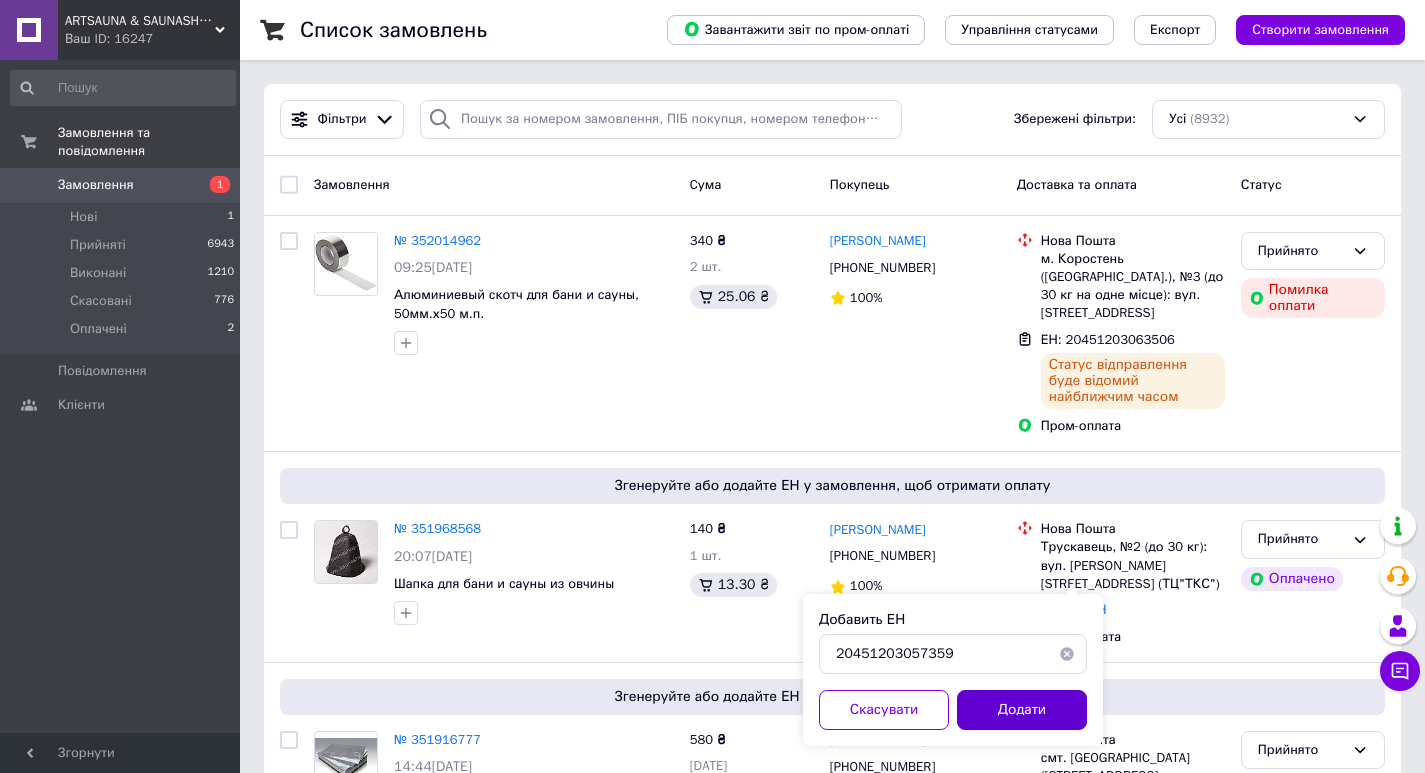 click on "Додати" at bounding box center (1022, 710) 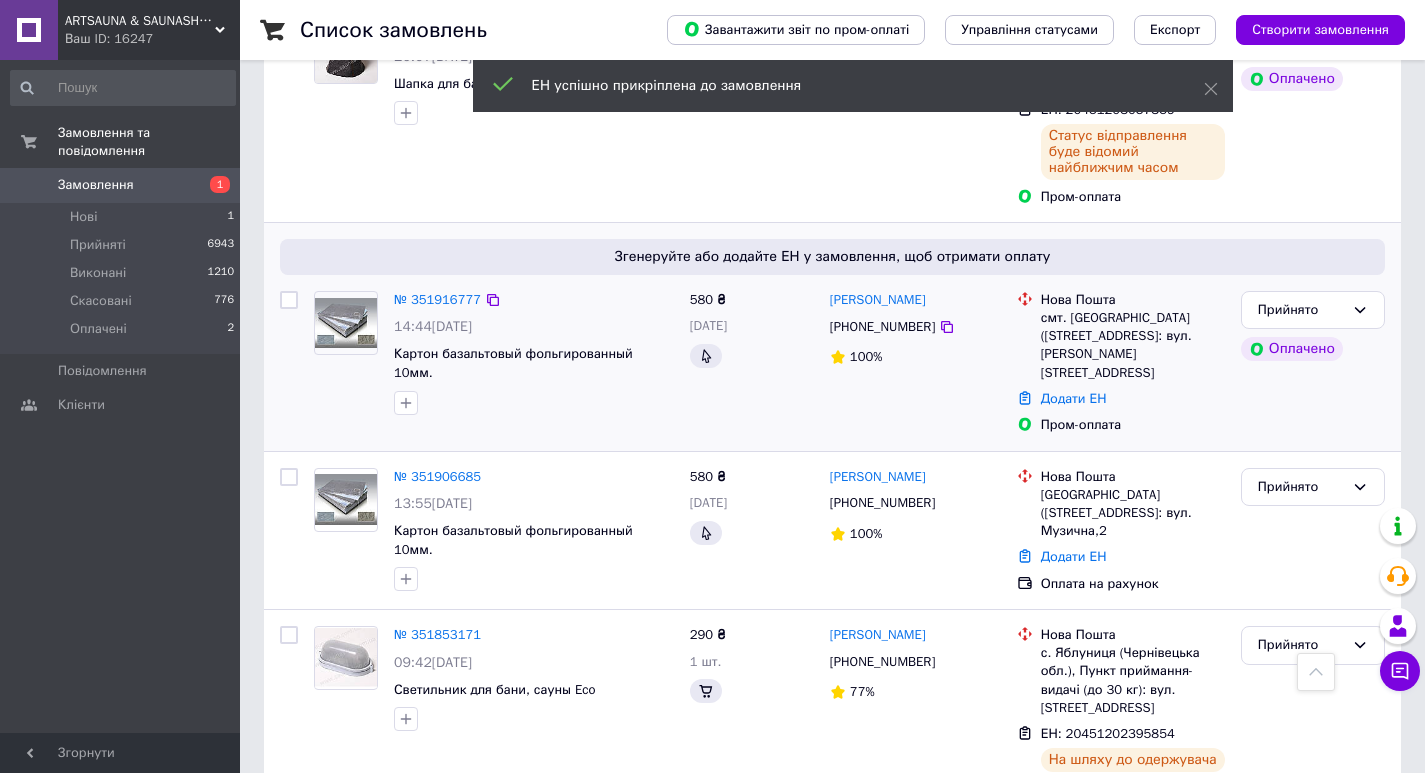 scroll, scrollTop: 500, scrollLeft: 0, axis: vertical 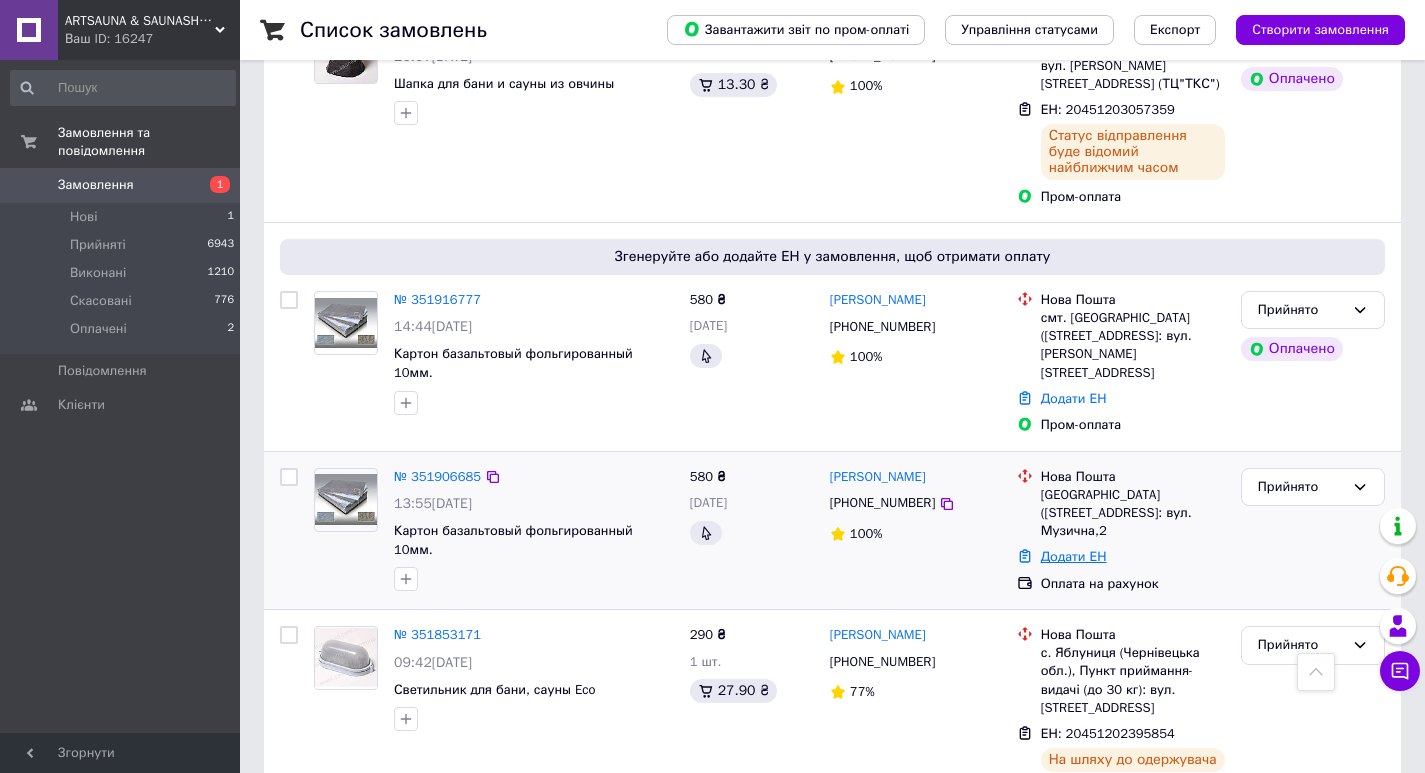 click on "Додати ЕН" at bounding box center (1074, 556) 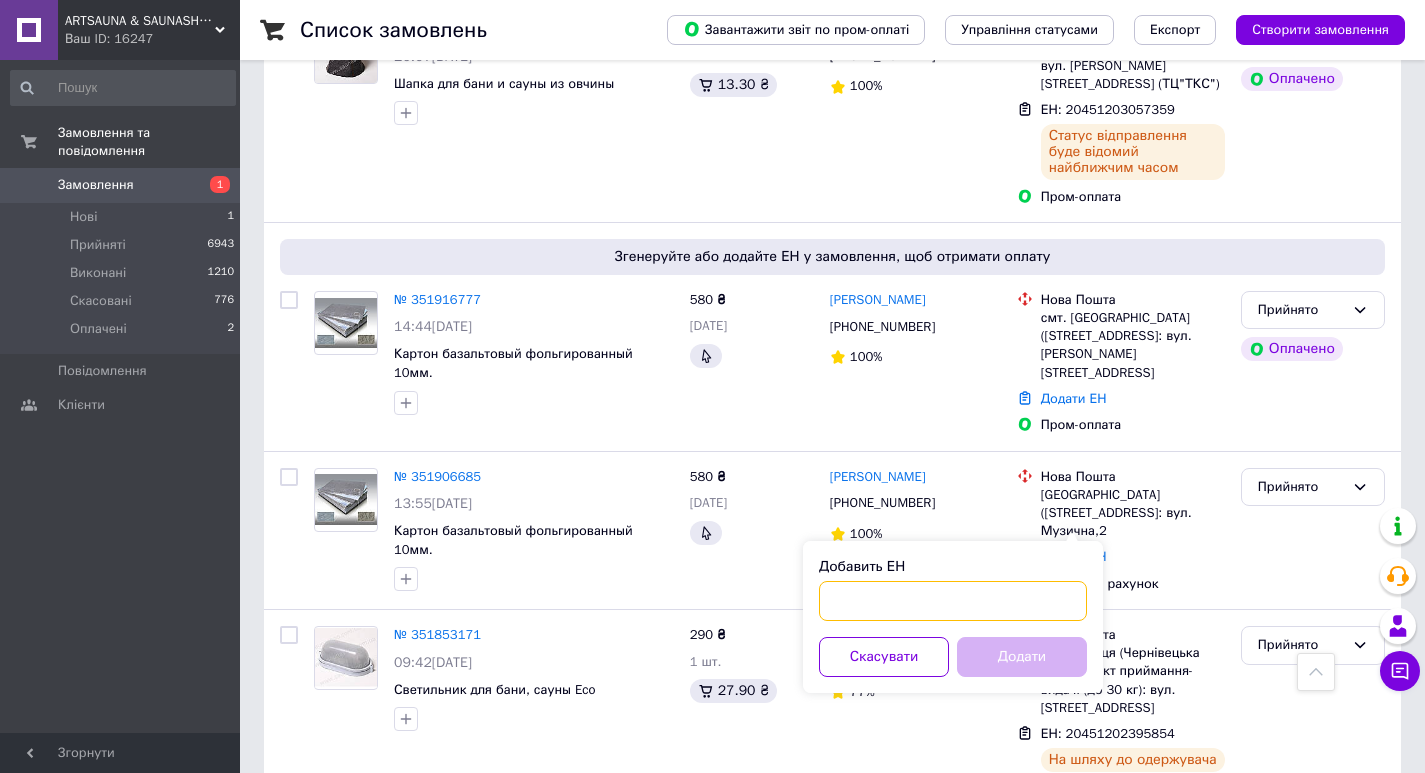 click on "Добавить ЕН" at bounding box center [953, 601] 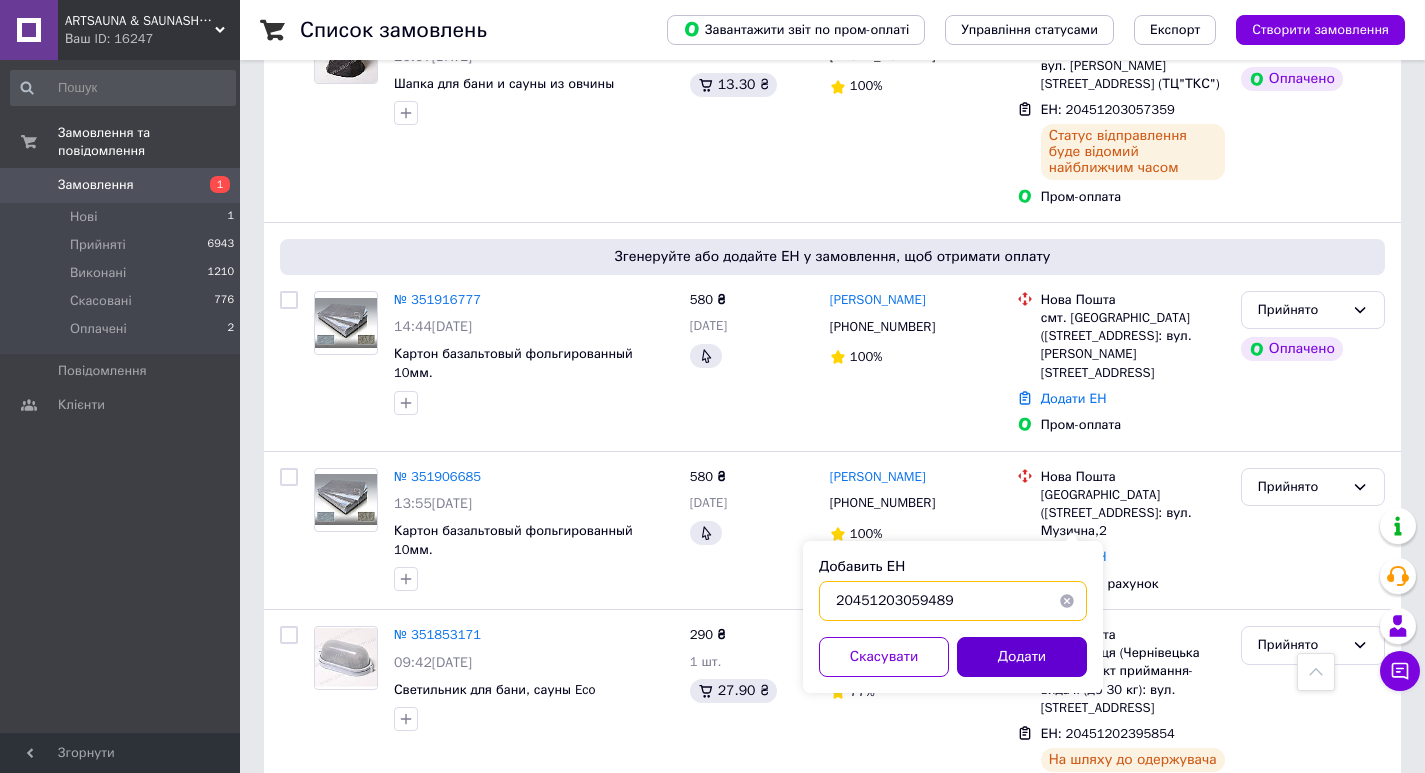 type on "20451203059489" 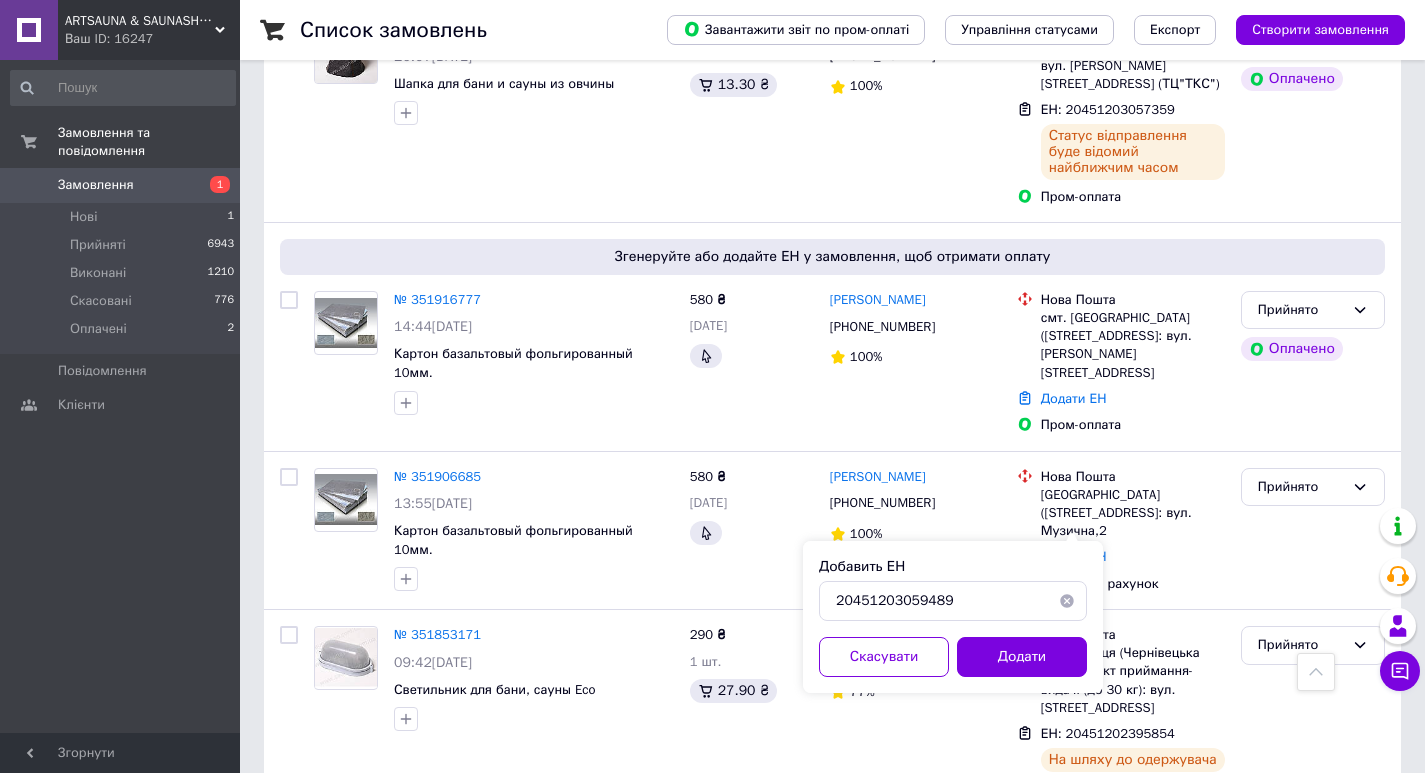 click on "Додати" at bounding box center [1022, 657] 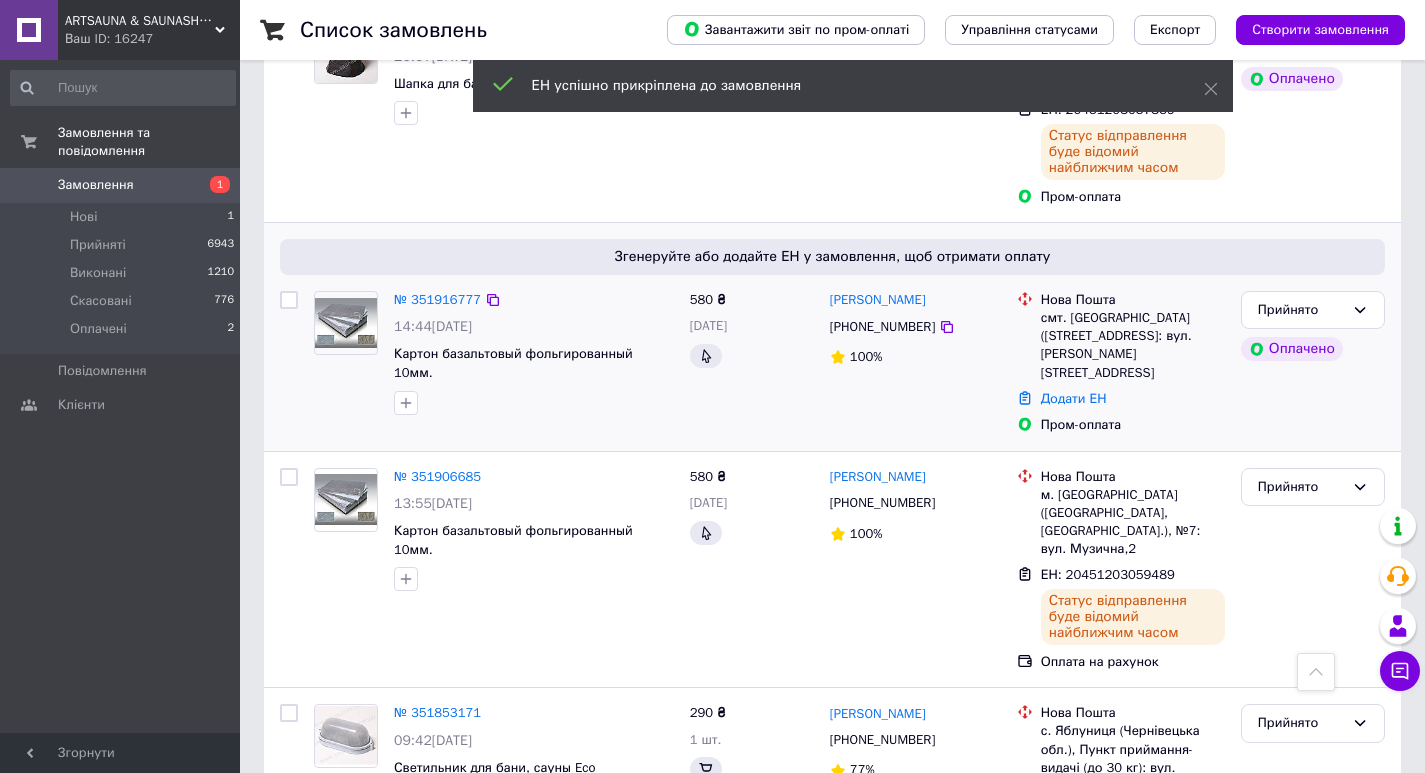 scroll, scrollTop: 500, scrollLeft: 0, axis: vertical 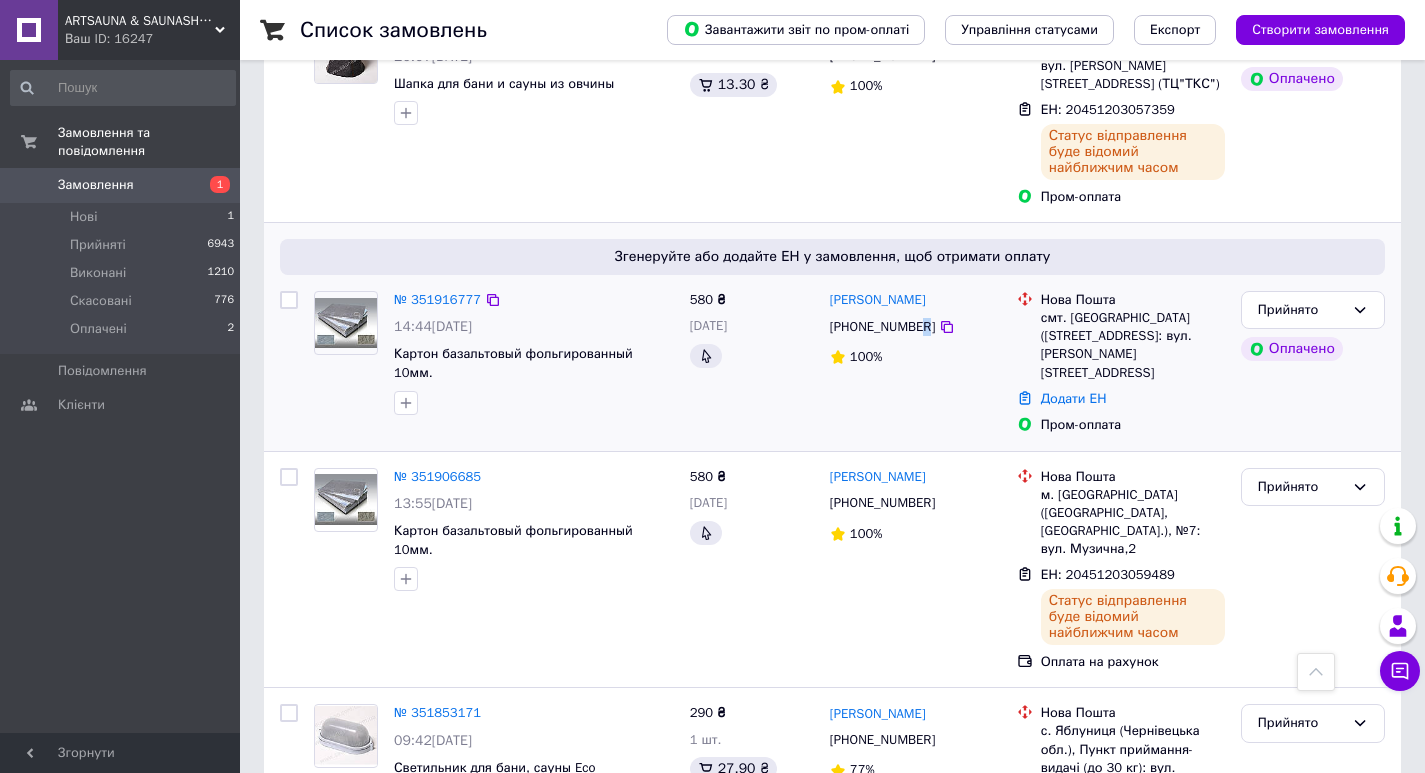 click on "[PHONE_NUMBER]" at bounding box center [882, 327] 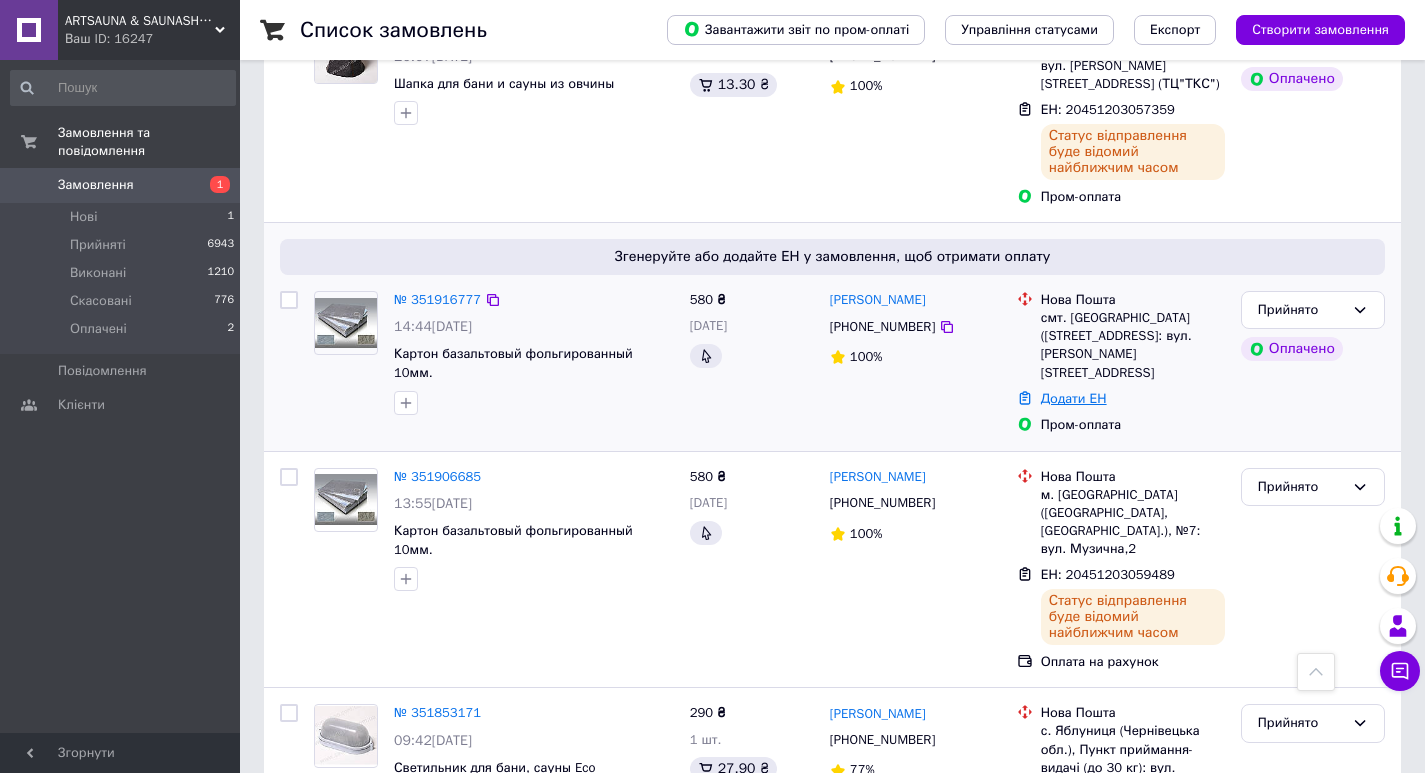click on "Додати ЕН" at bounding box center (1074, 398) 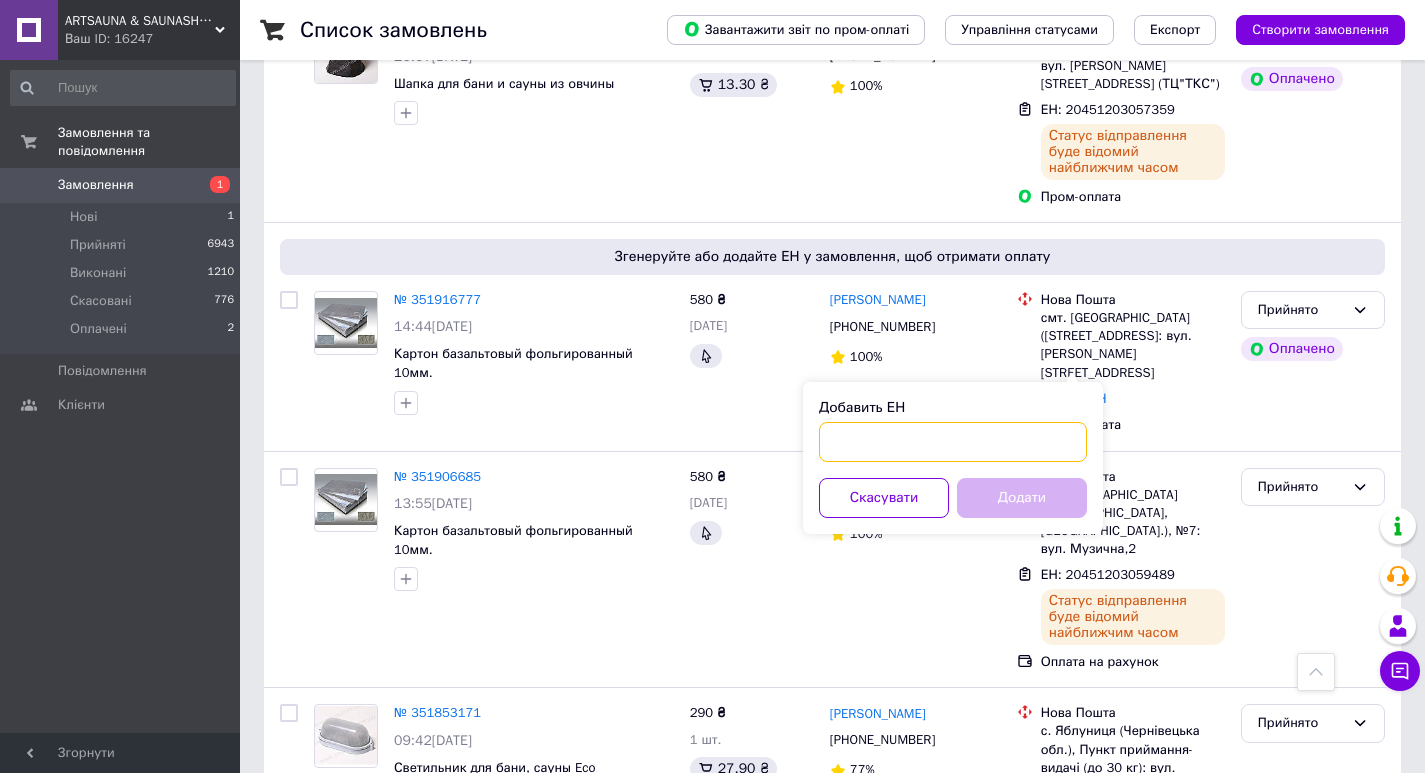 click on "Добавить ЕН" at bounding box center (953, 442) 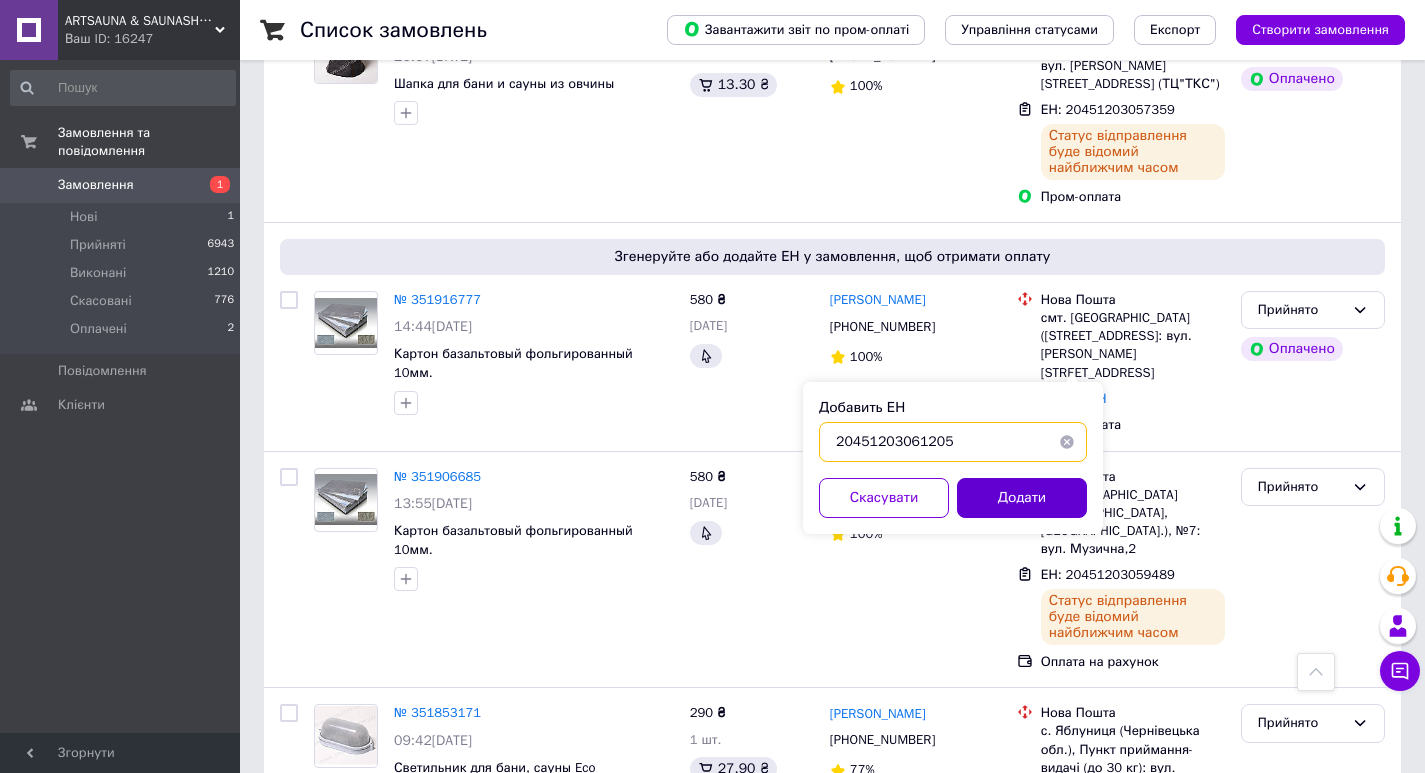 type on "20451203061205" 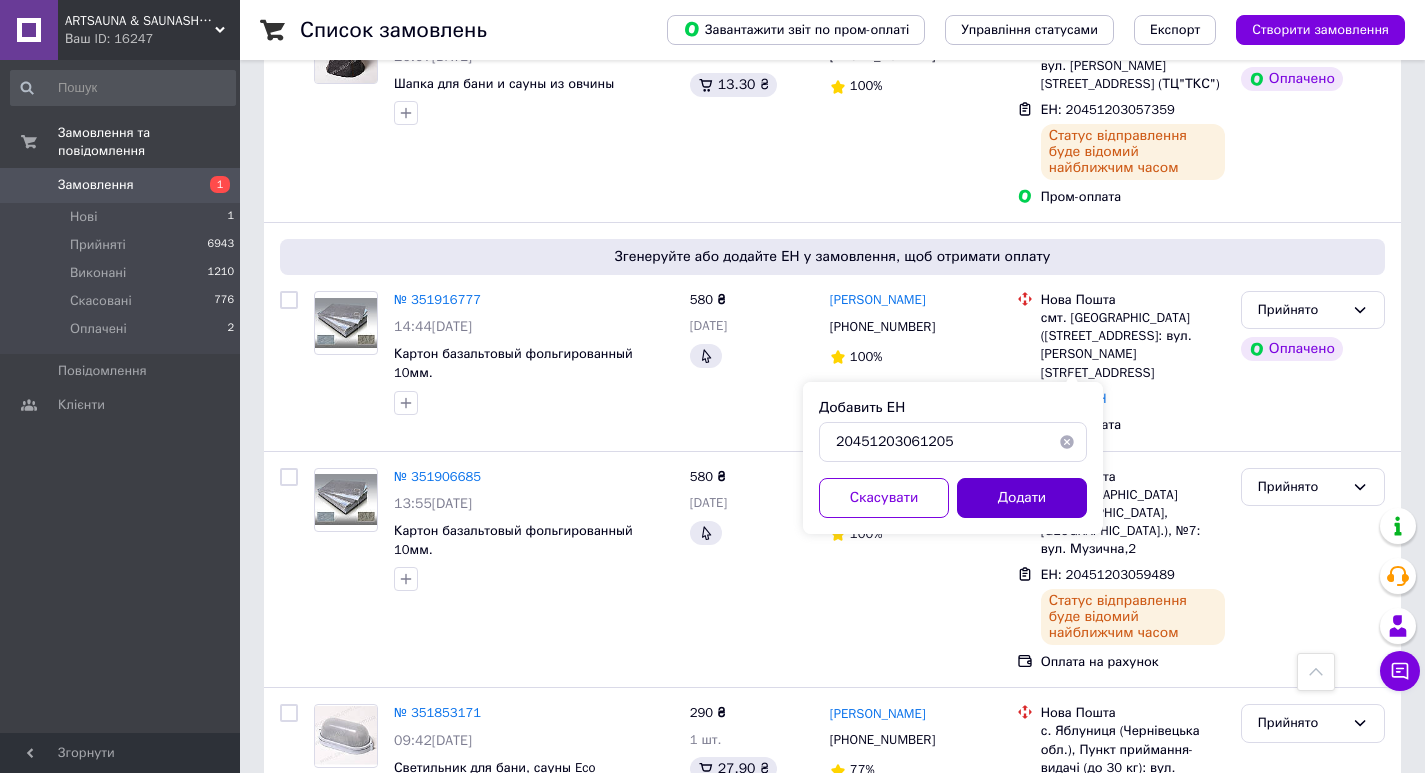 click on "Додати" at bounding box center [1022, 498] 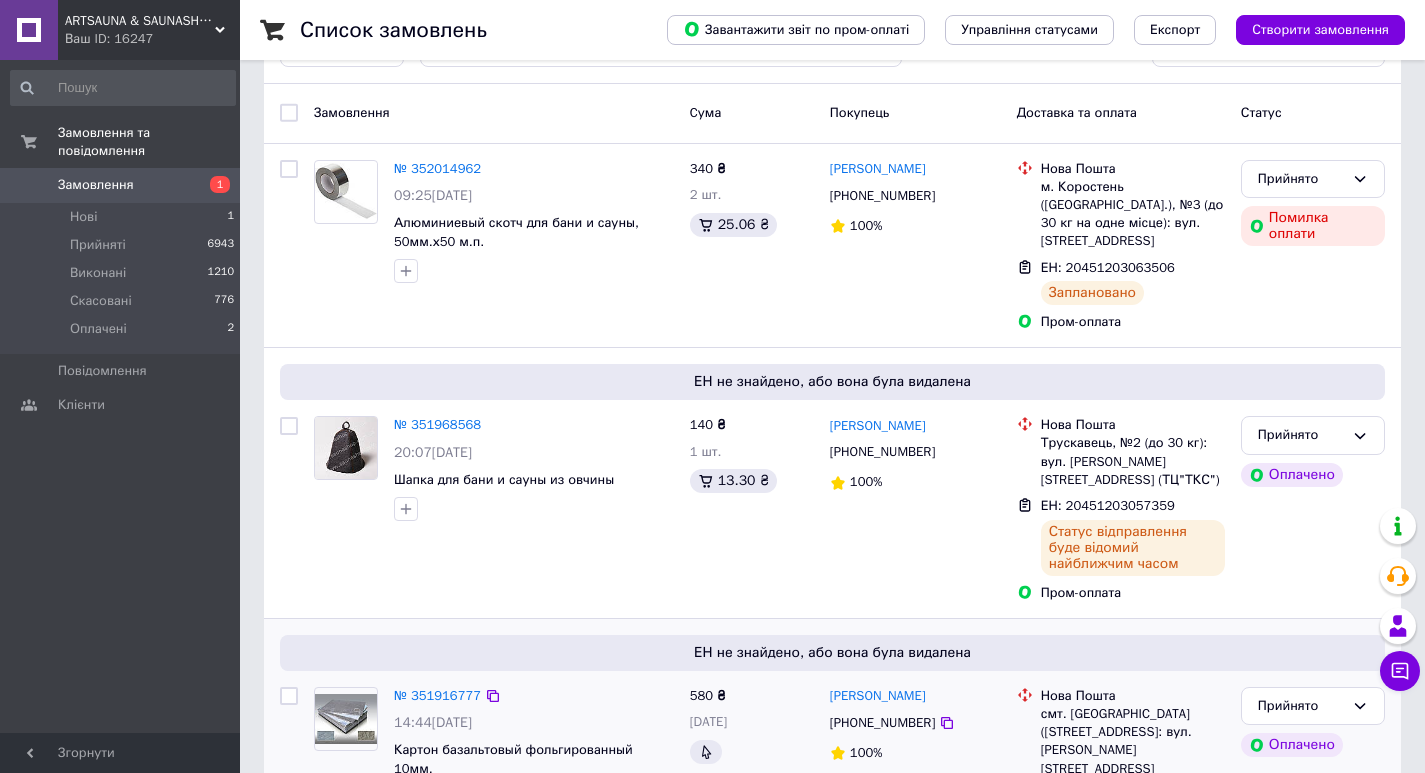 scroll, scrollTop: 0, scrollLeft: 0, axis: both 